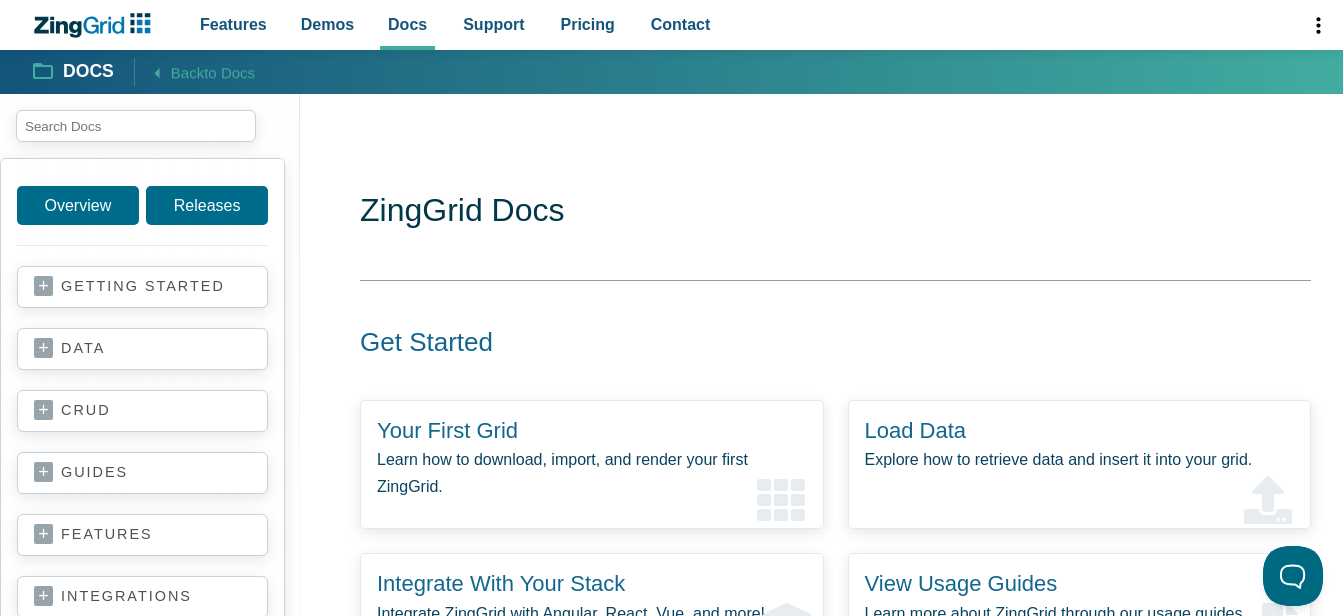 scroll, scrollTop: 0, scrollLeft: 0, axis: both 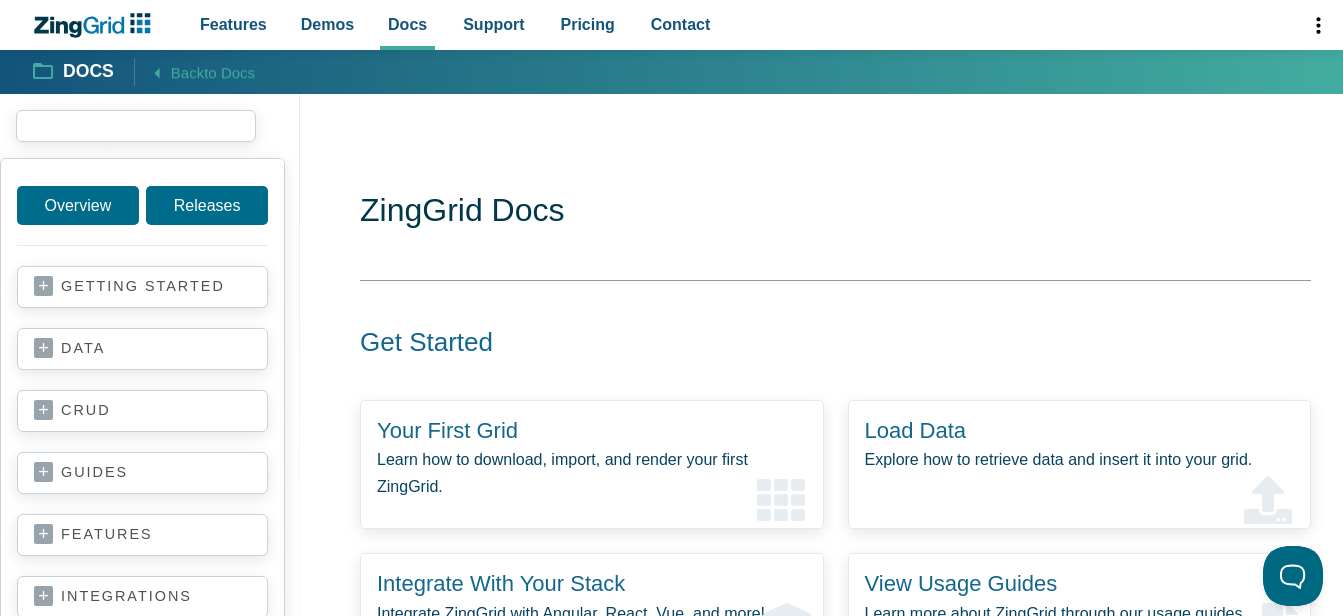 click at bounding box center [136, 126] 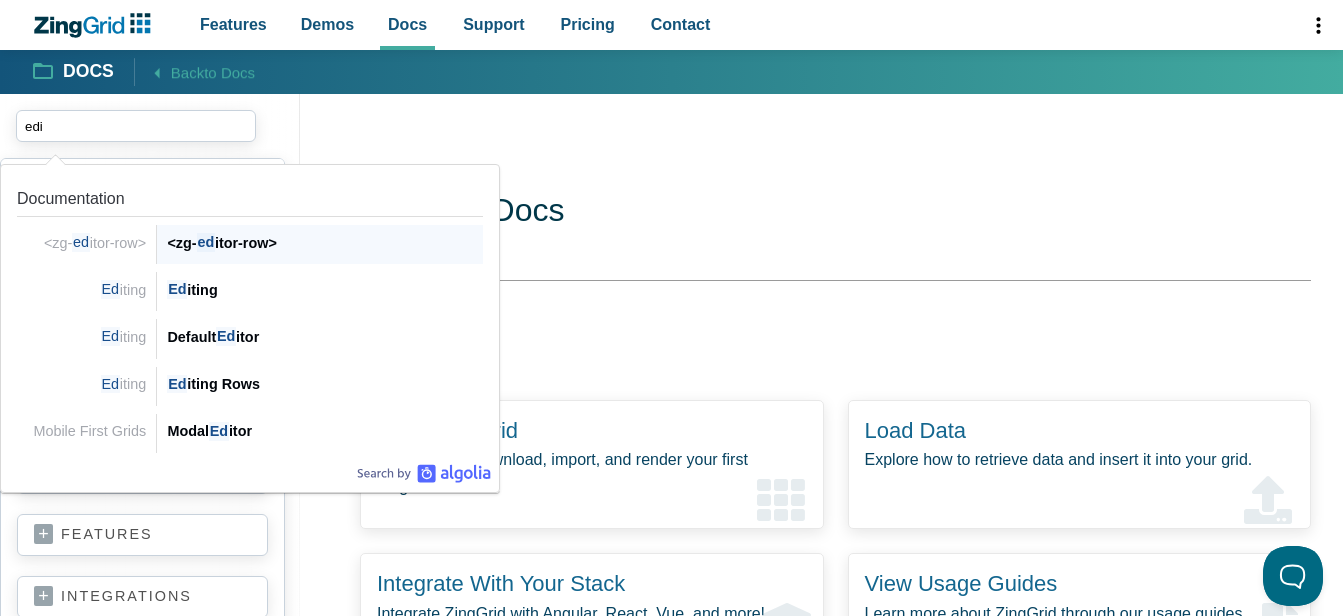 type on "edit" 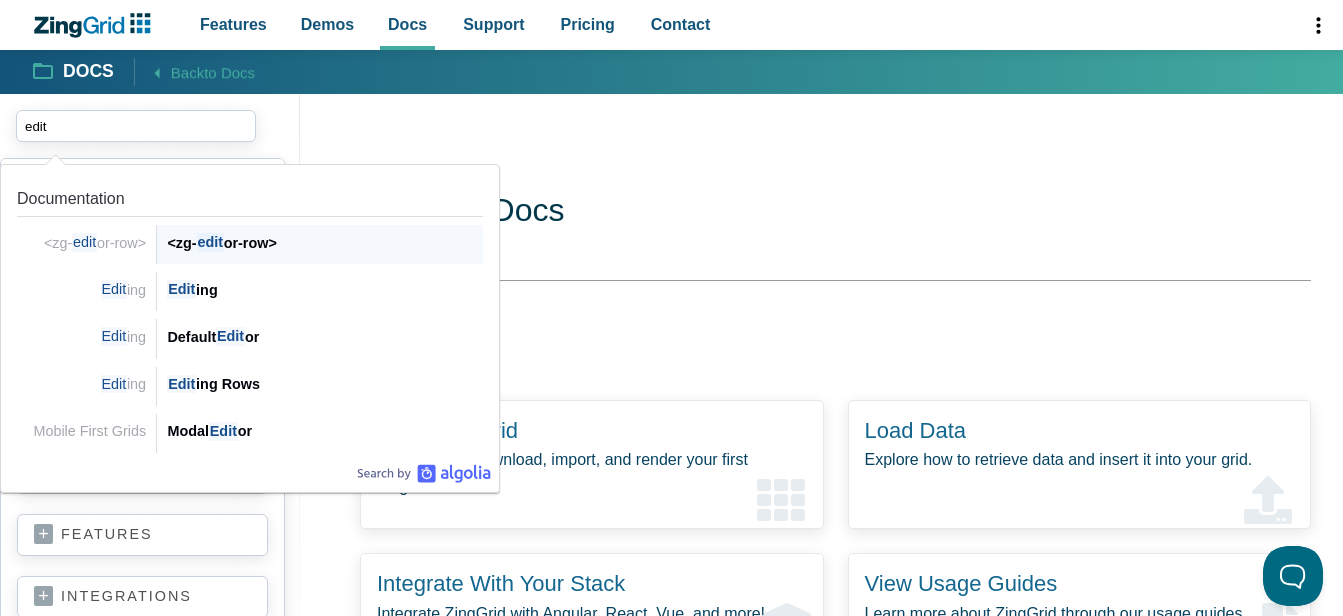 type 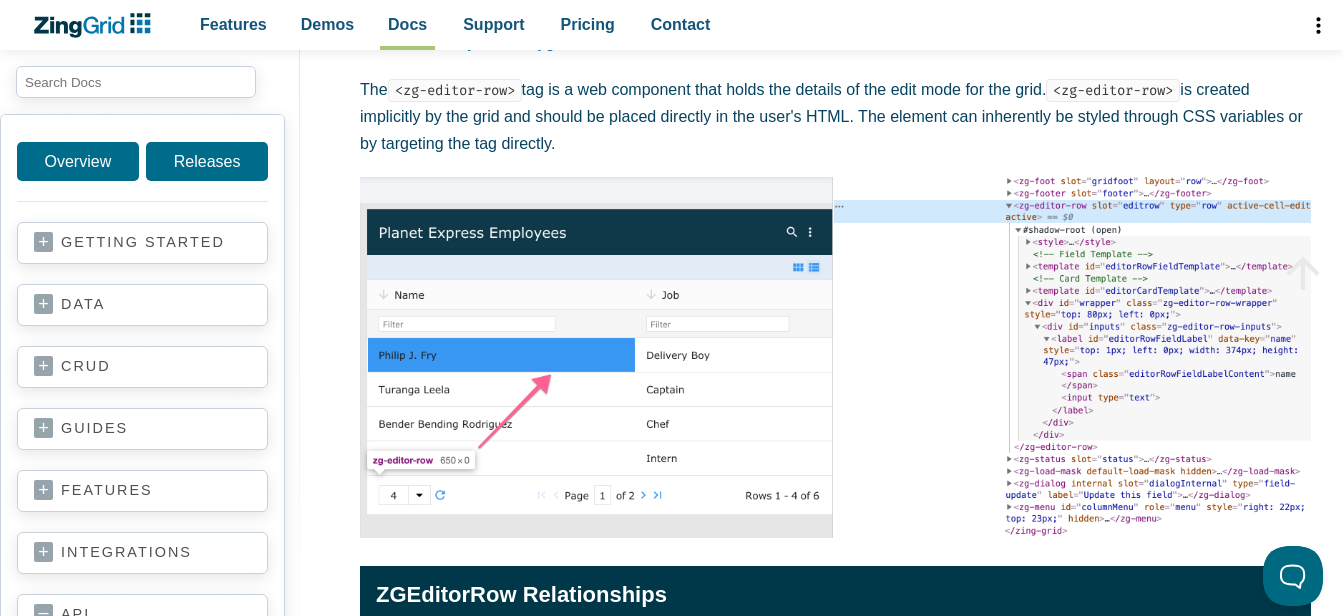 scroll, scrollTop: 0, scrollLeft: 0, axis: both 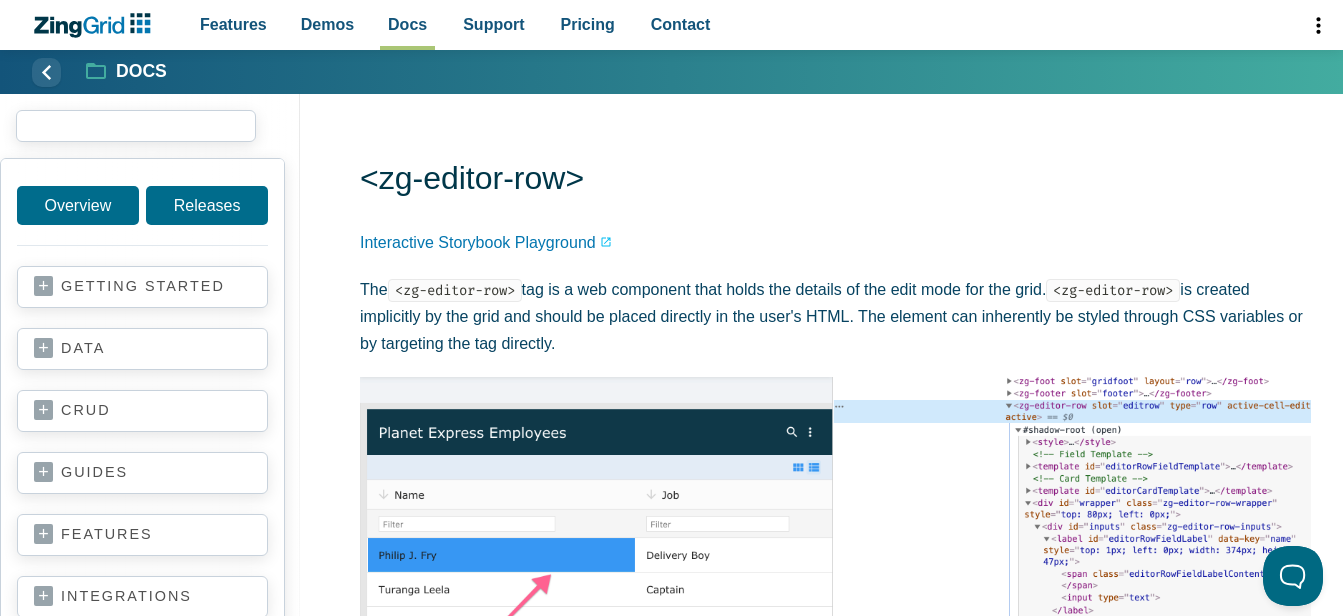 click at bounding box center [136, 126] 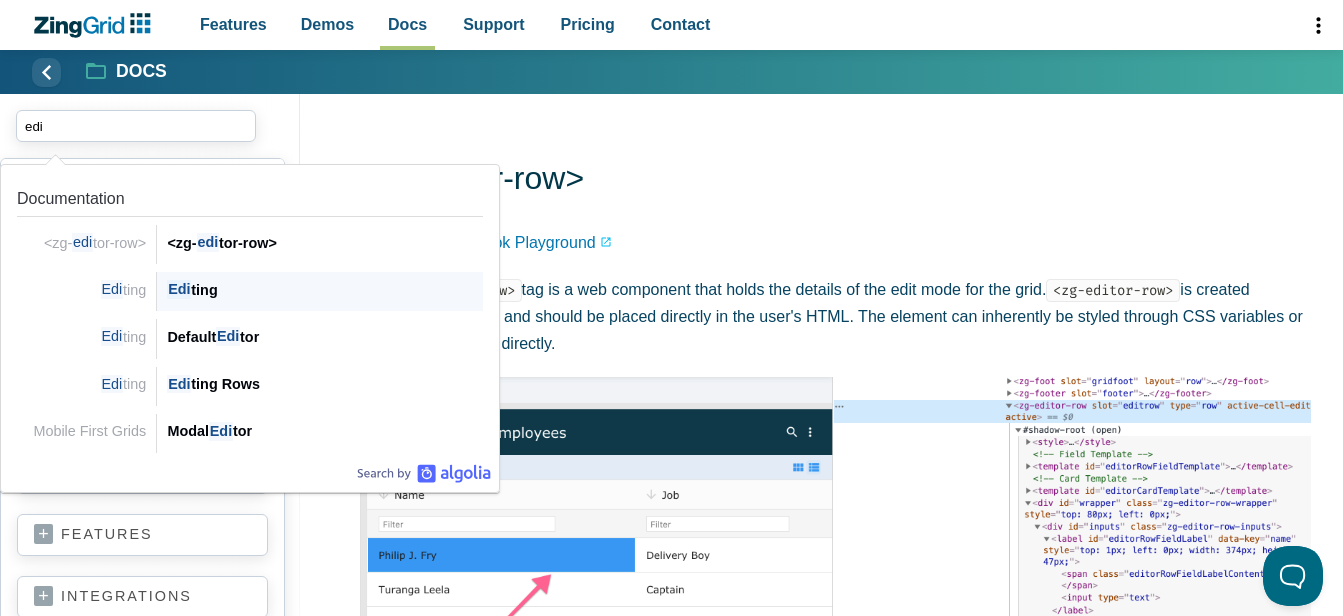 click on "Edi ting" at bounding box center (325, 290) 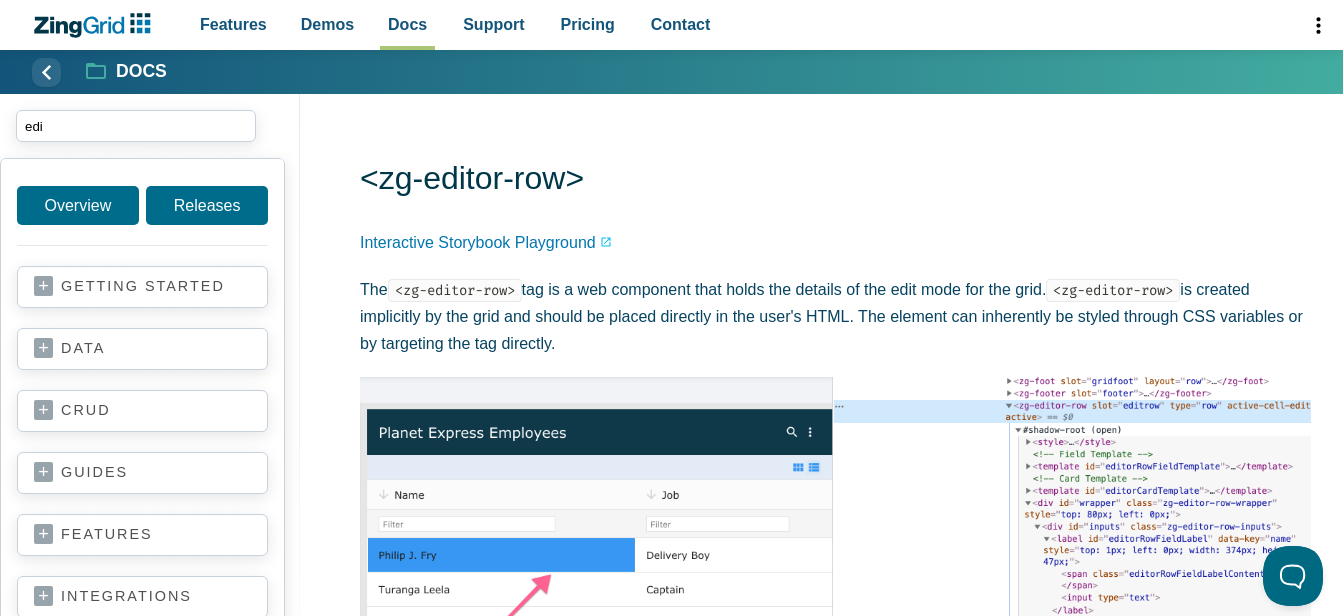 type on "edi" 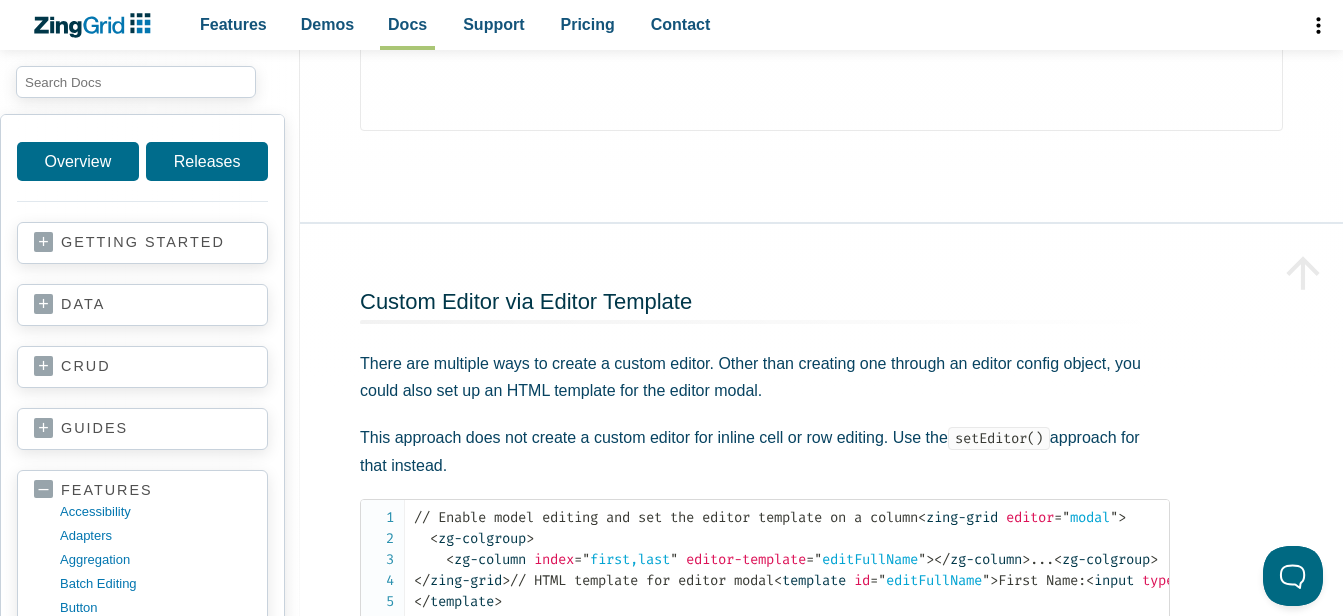 scroll, scrollTop: 5413, scrollLeft: 0, axis: vertical 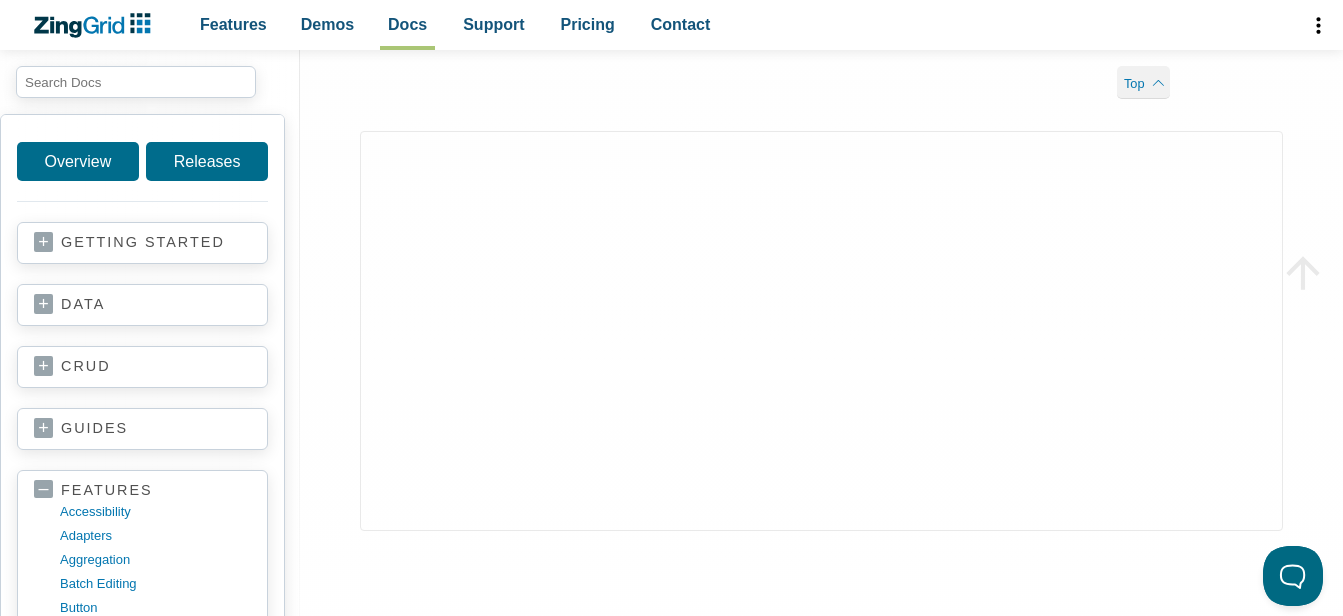 click on "Top" at bounding box center (765, 82) 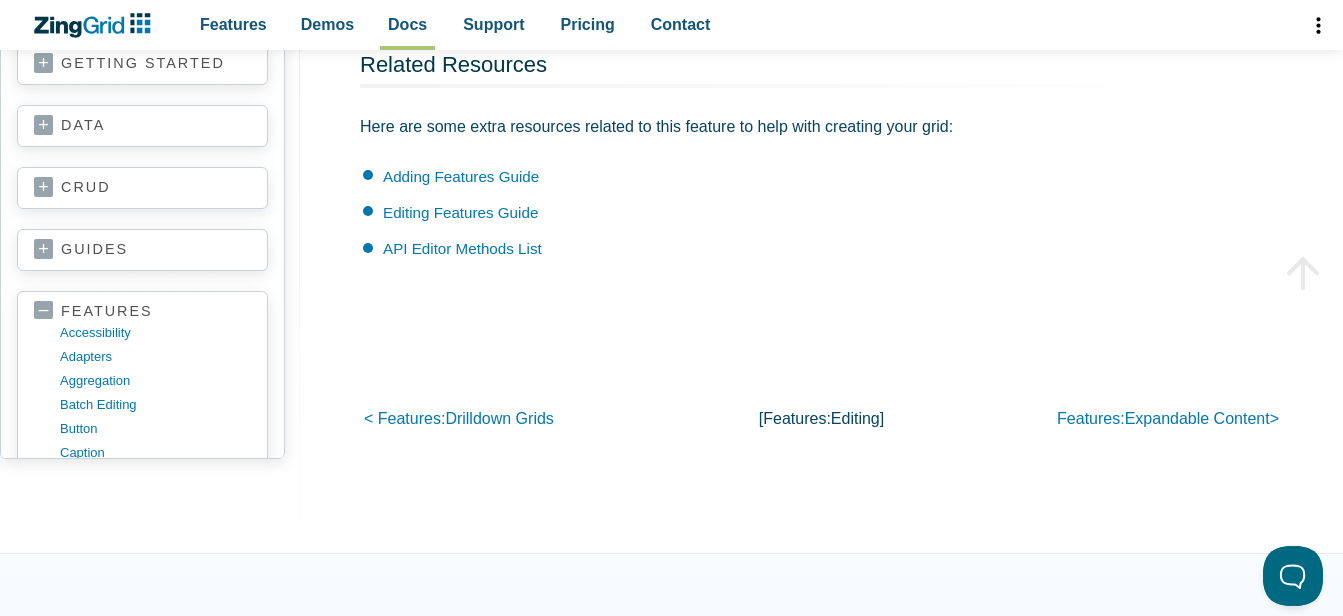 scroll, scrollTop: 8800, scrollLeft: 0, axis: vertical 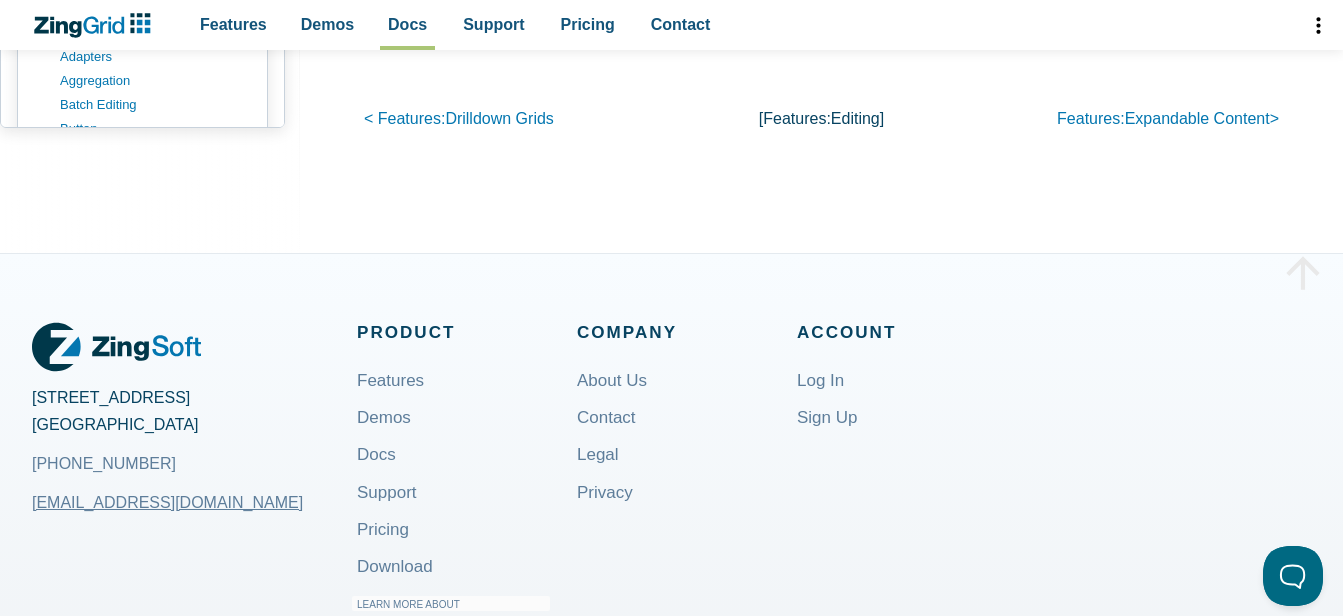 click on "Editing Features Guide" at bounding box center [460, -88] 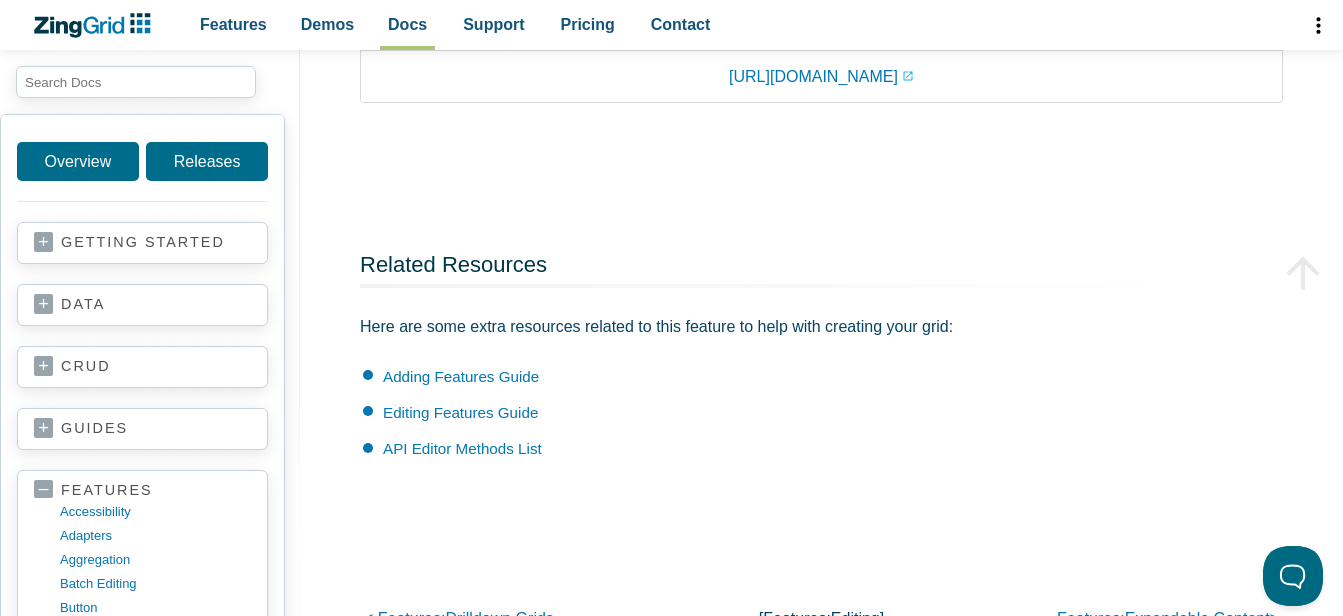 scroll, scrollTop: 8000, scrollLeft: 0, axis: vertical 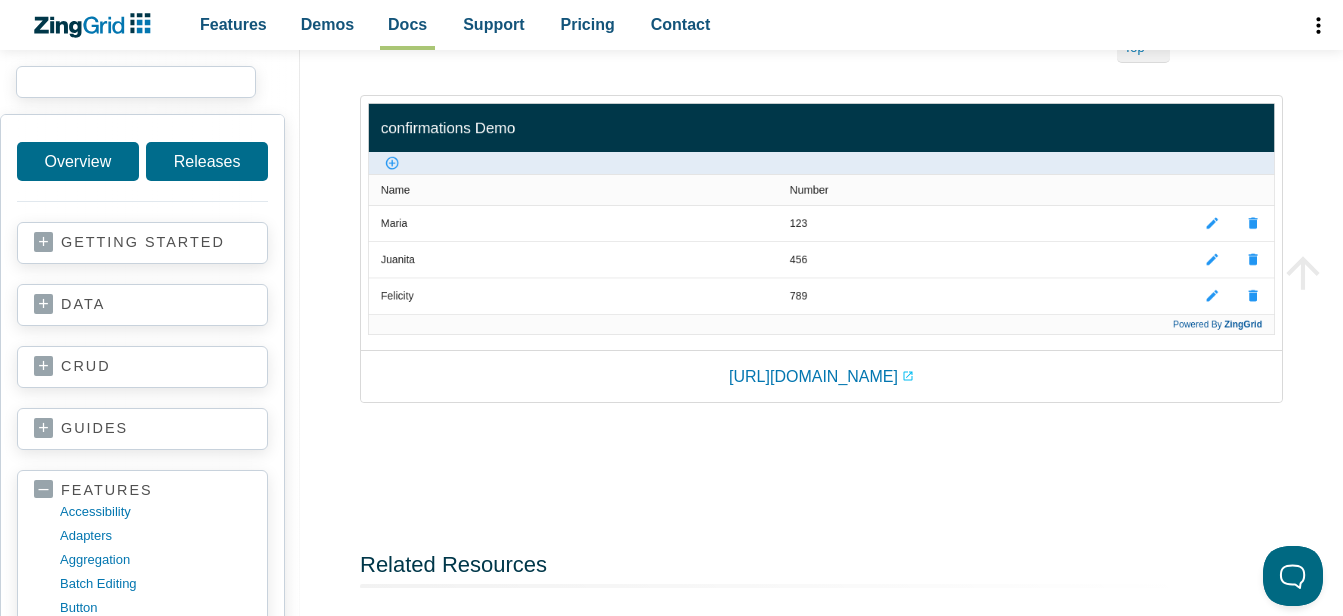 click at bounding box center [136, 82] 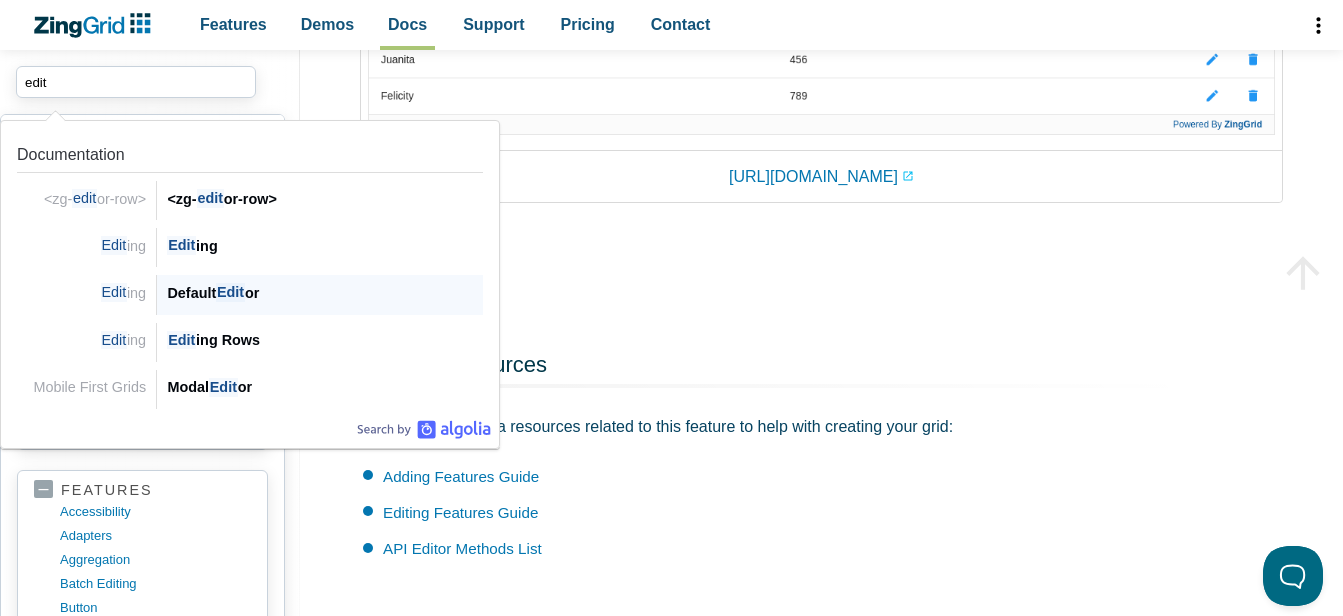 scroll, scrollTop: 8000, scrollLeft: 0, axis: vertical 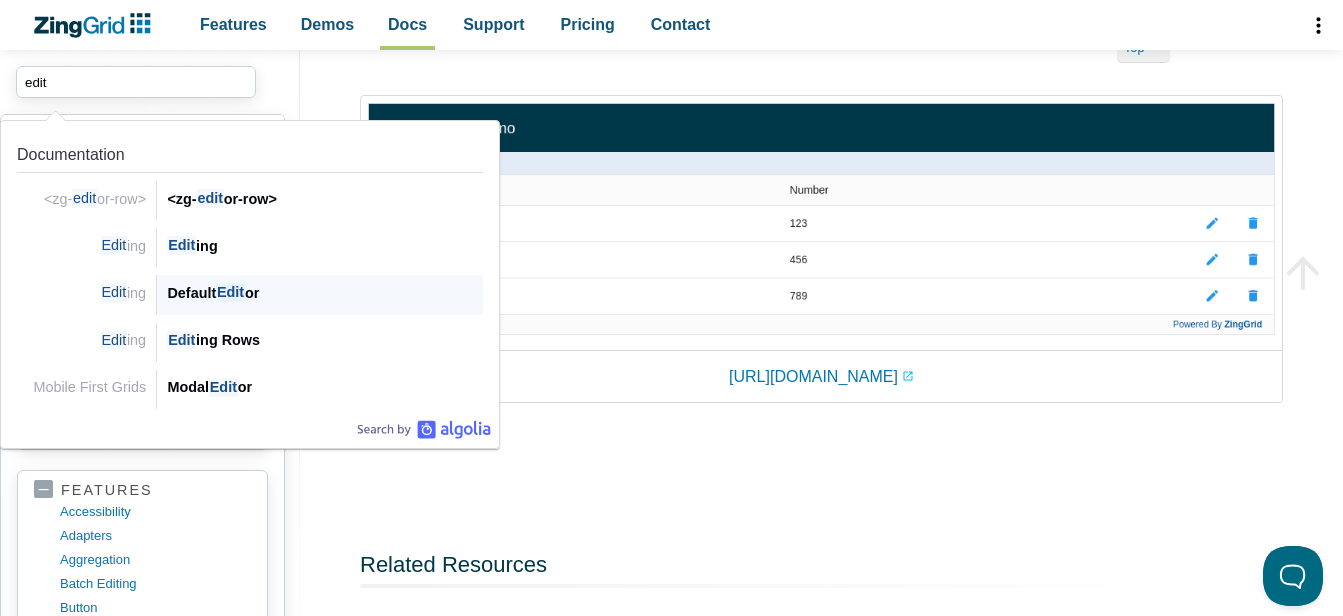 type on "edit" 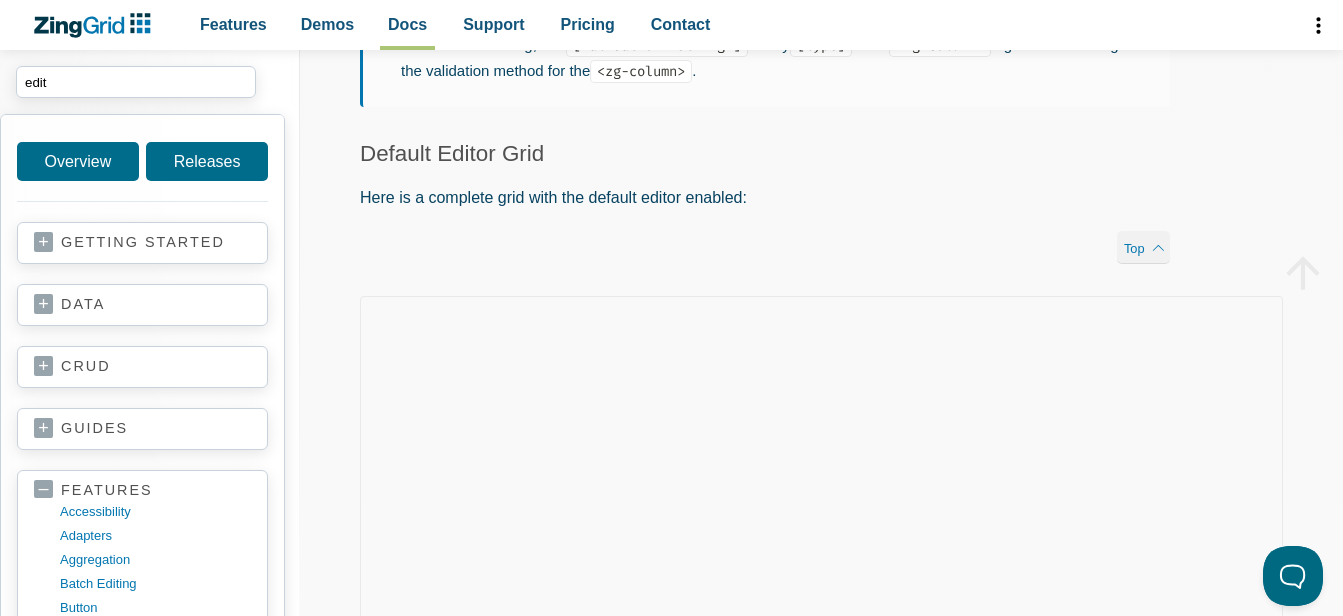 scroll, scrollTop: 0, scrollLeft: 0, axis: both 